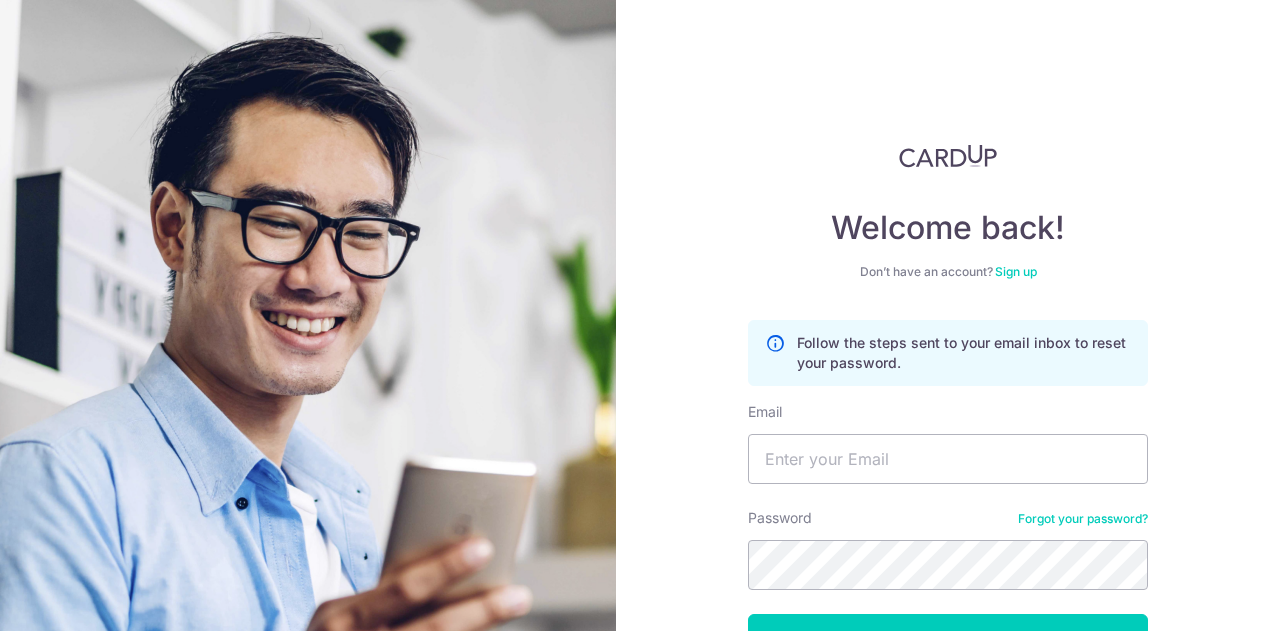 scroll, scrollTop: 0, scrollLeft: 0, axis: both 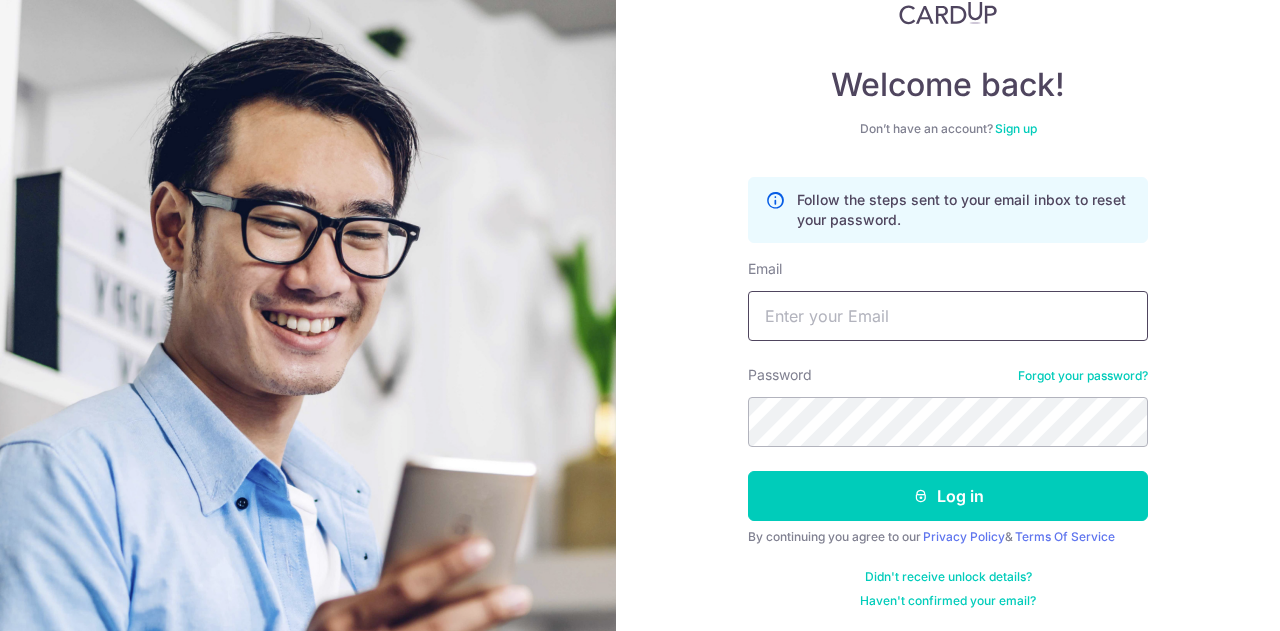 click on "Email" at bounding box center (948, 316) 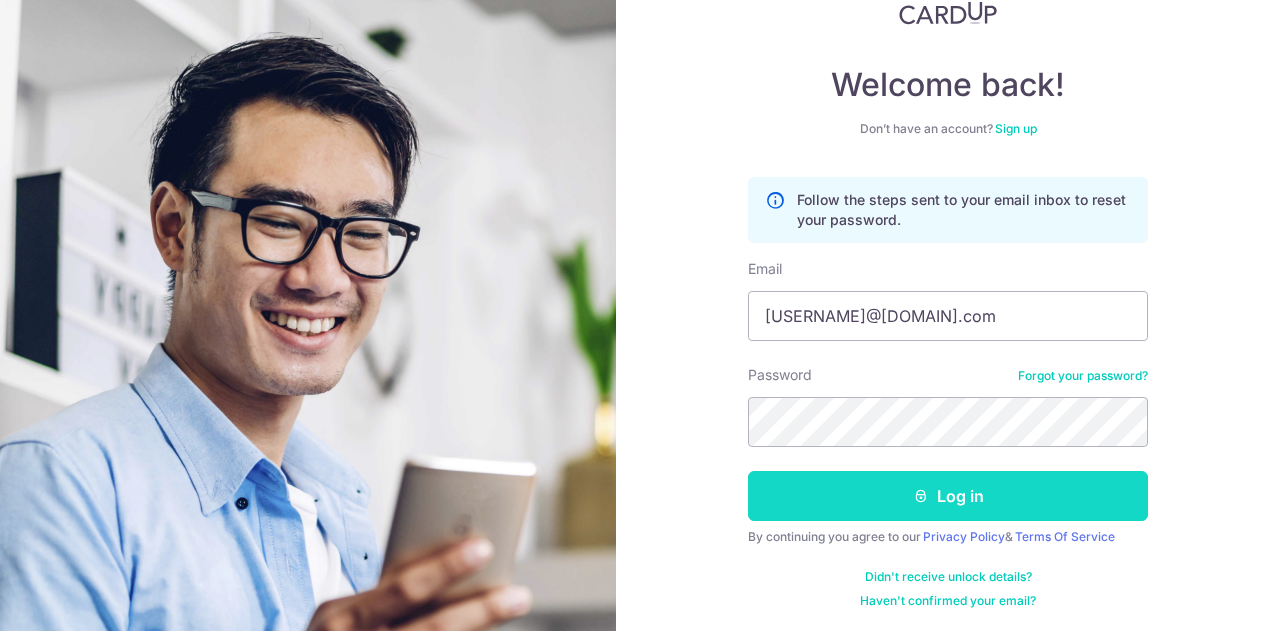 click on "Log in" at bounding box center (948, 496) 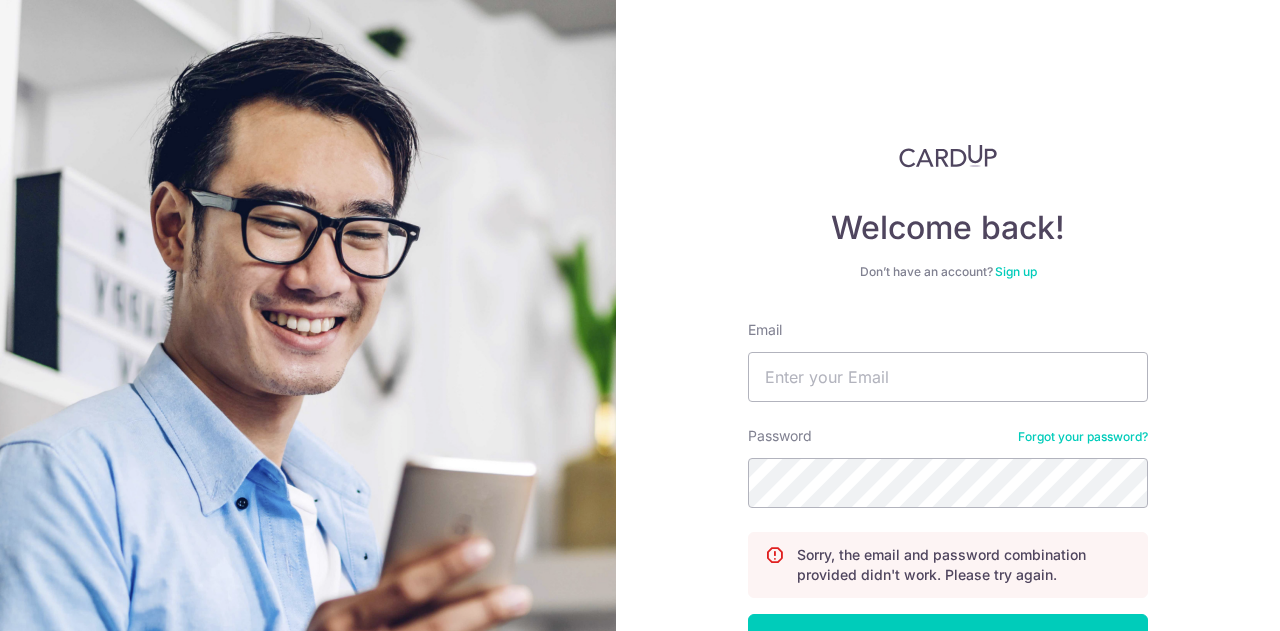 scroll, scrollTop: 0, scrollLeft: 0, axis: both 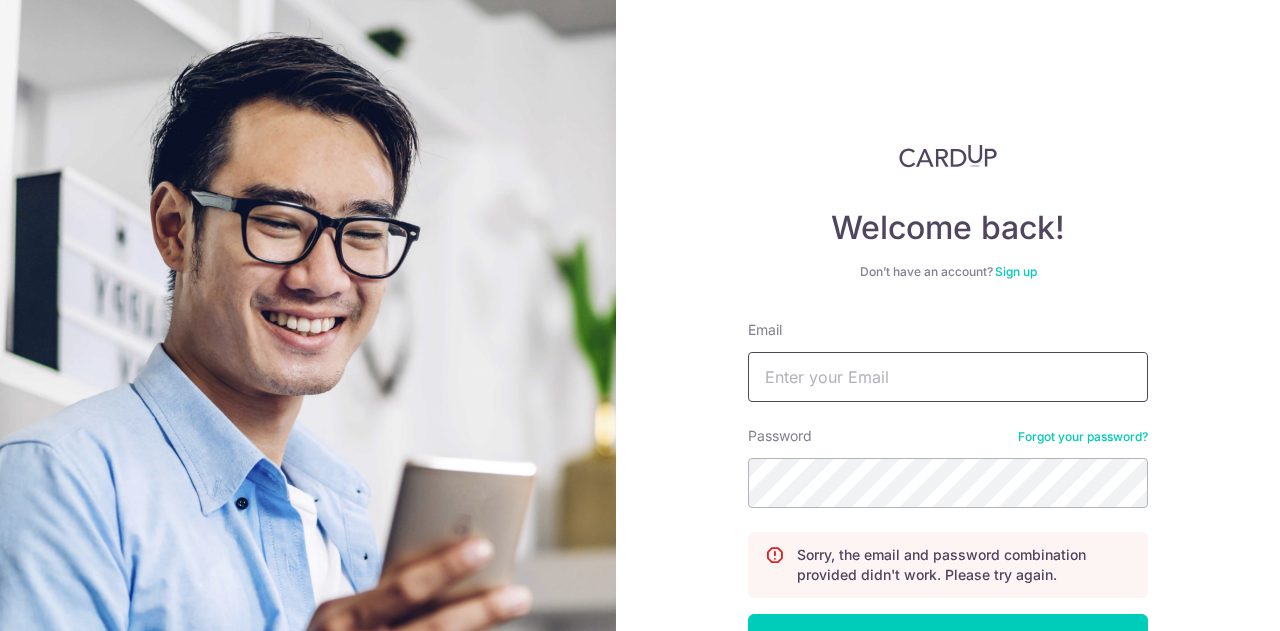 click on "Email" at bounding box center [948, 377] 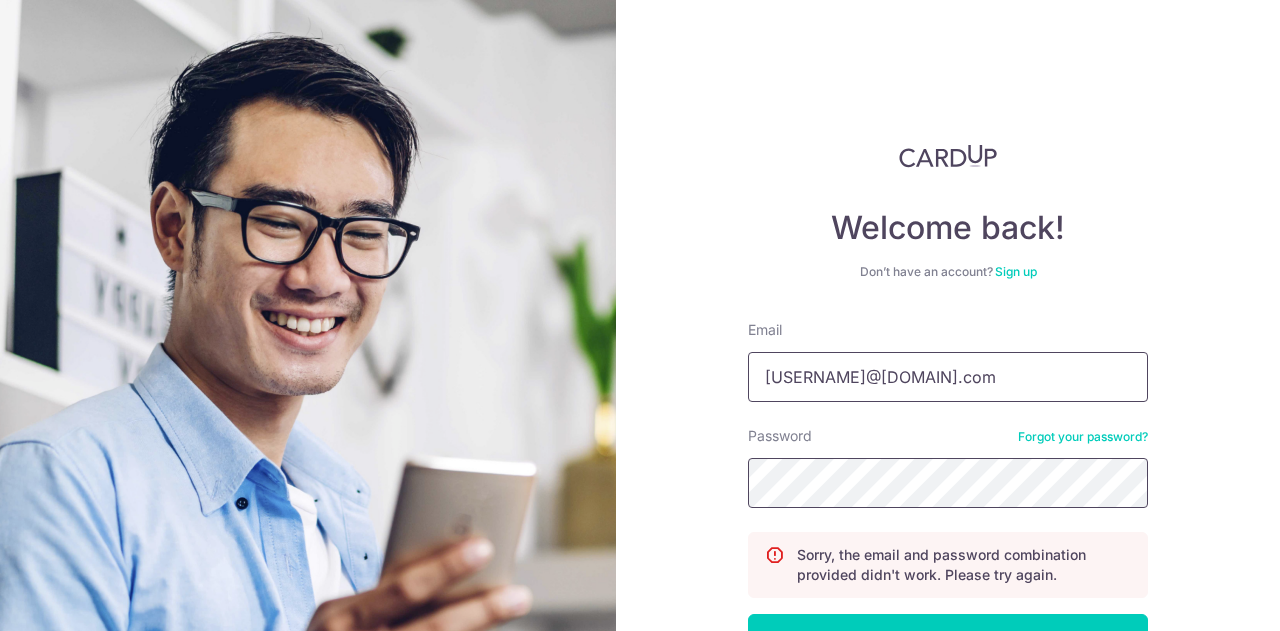 scroll, scrollTop: 100, scrollLeft: 0, axis: vertical 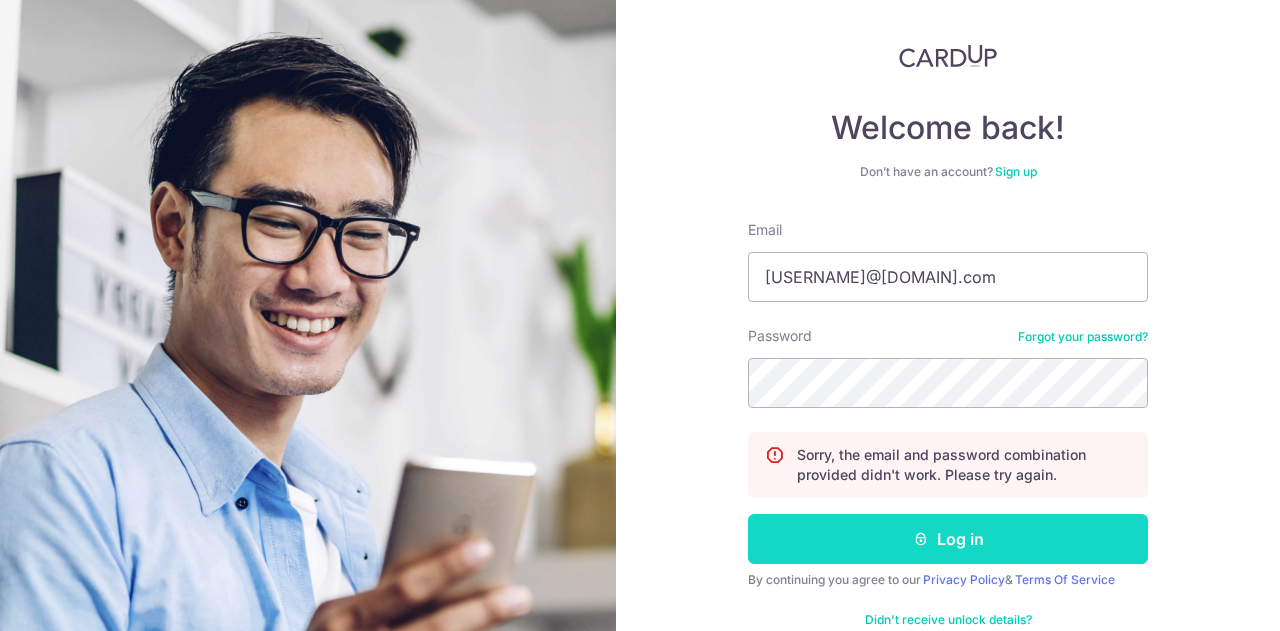 click on "Log in" at bounding box center (948, 539) 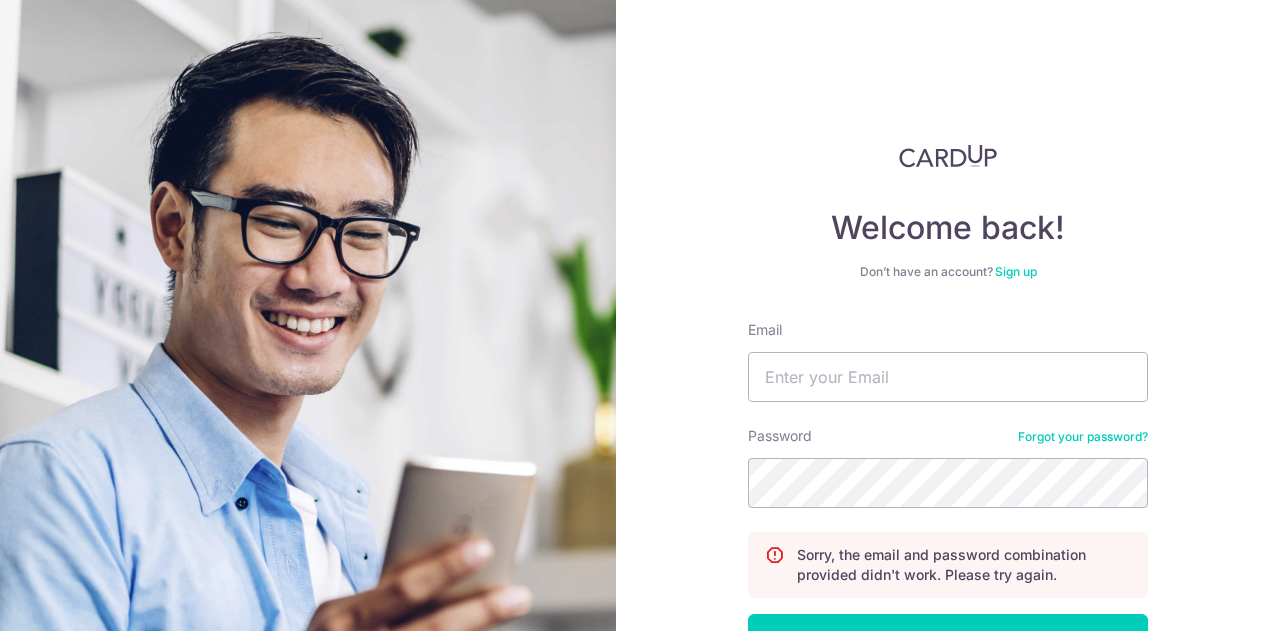 scroll, scrollTop: 0, scrollLeft: 0, axis: both 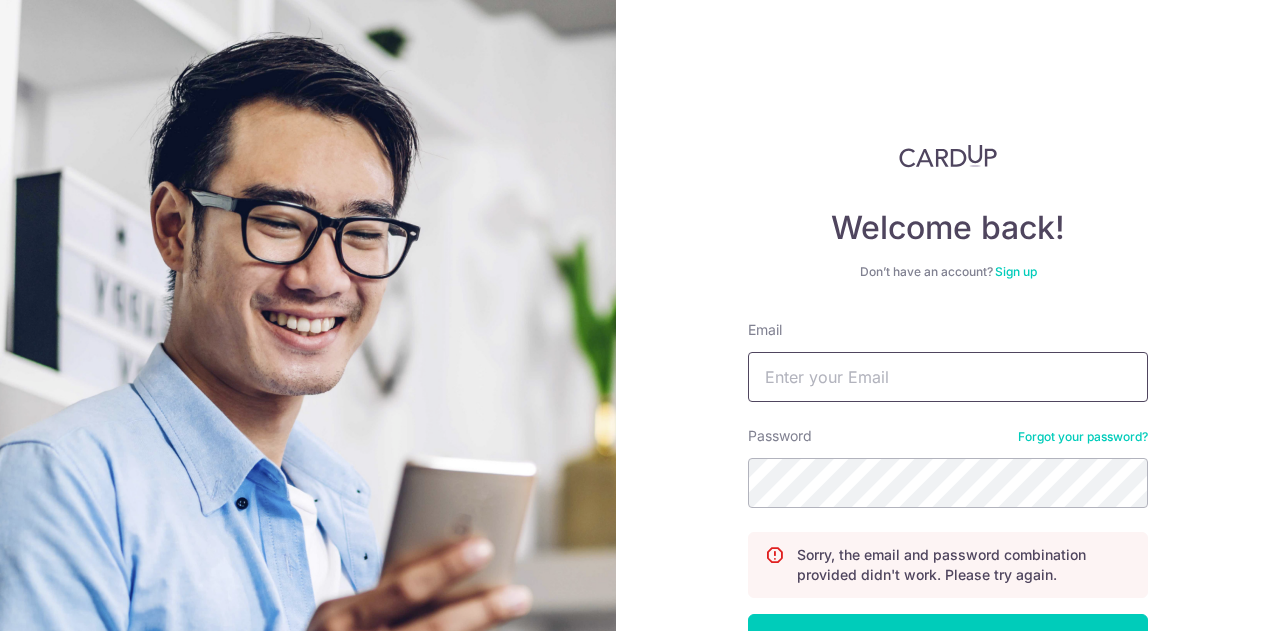 click on "Email" at bounding box center [948, 377] 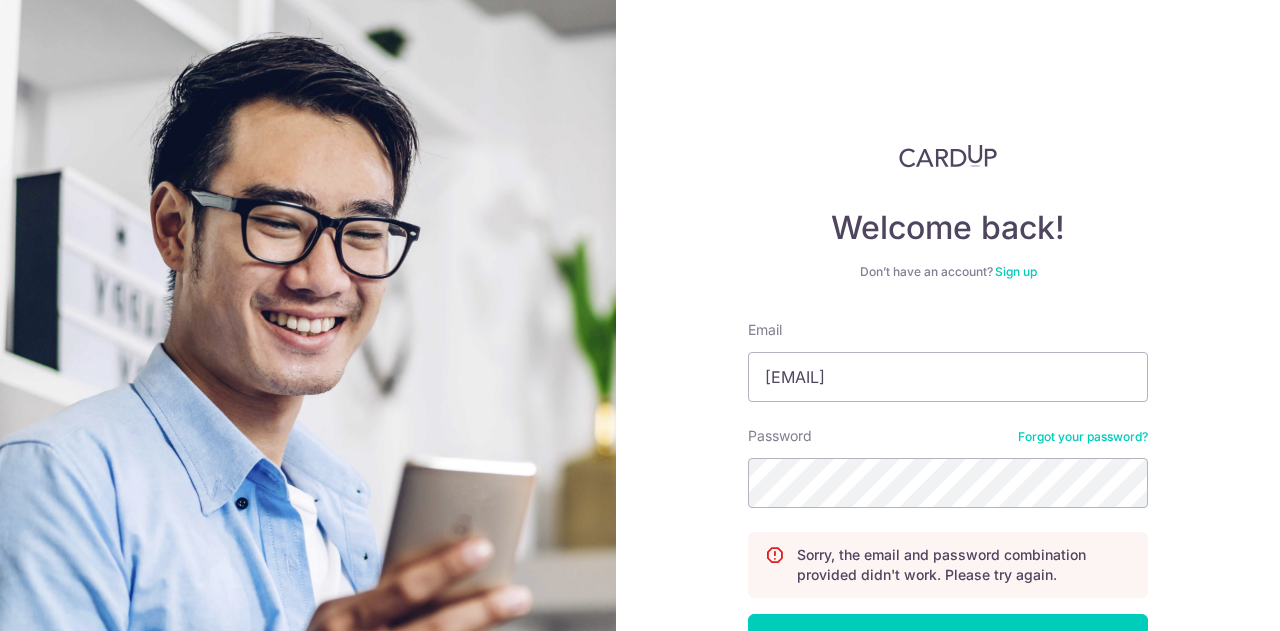 click on "Forgot your password?" at bounding box center (1083, 437) 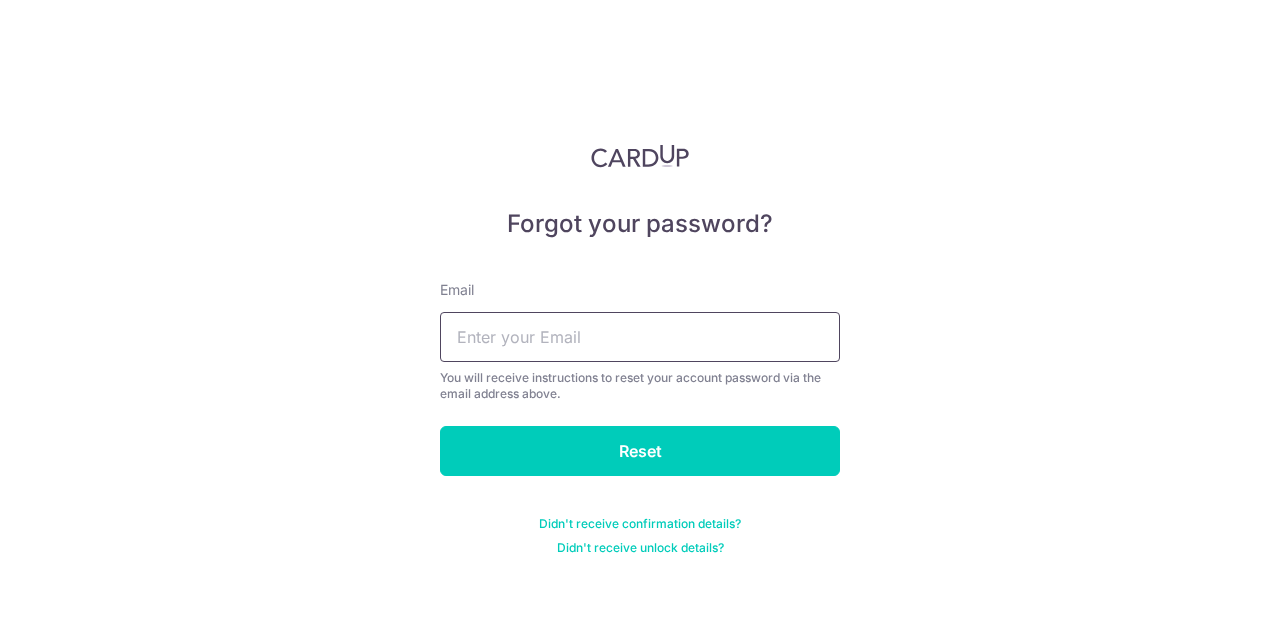 click at bounding box center (640, 337) 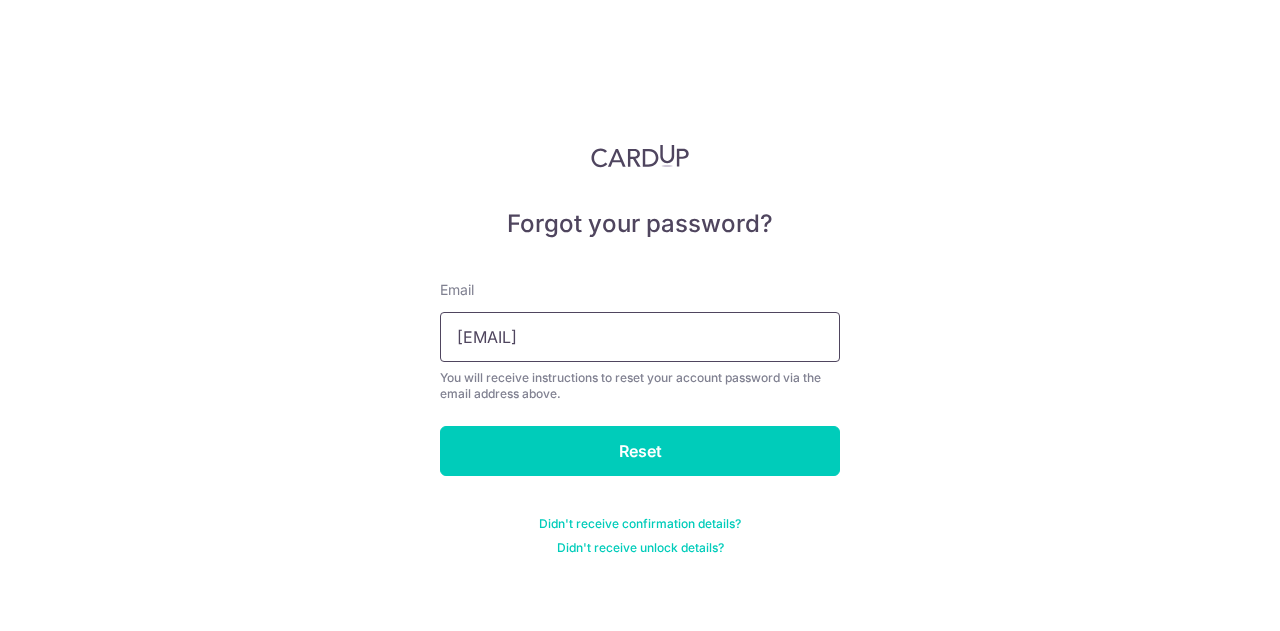 click on "shaunlim85@gmail.com" at bounding box center (640, 337) 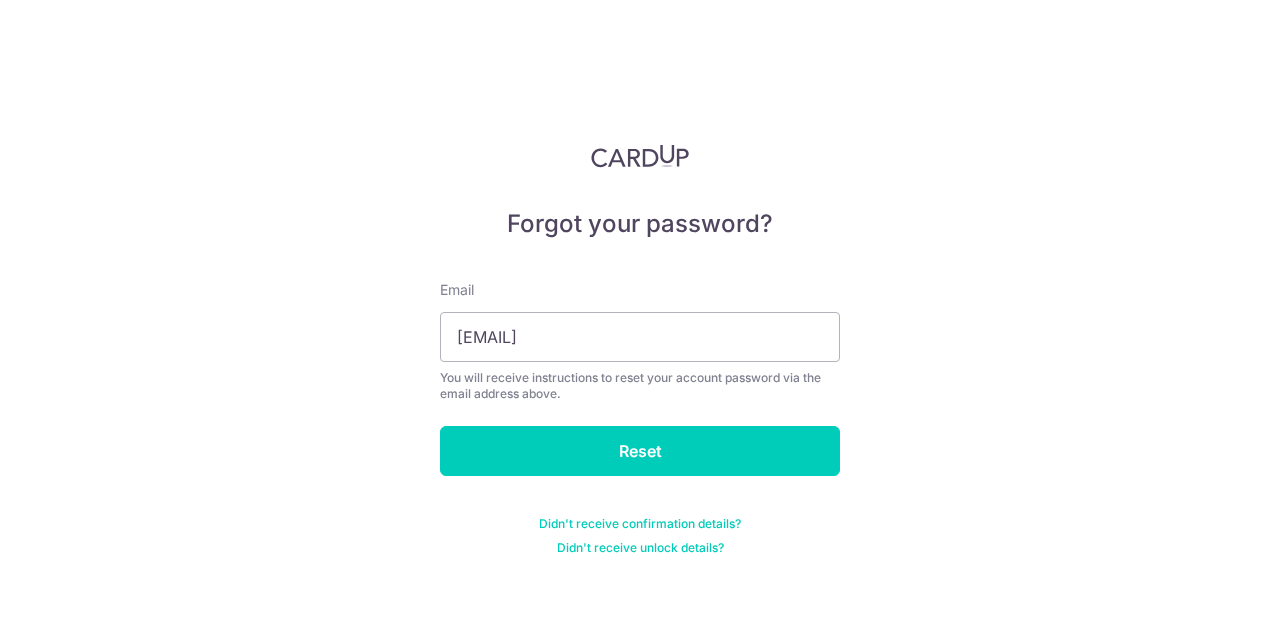 click on "Forgot your password?
Email
shaunlim85@gmail.com
You will receive instructions to reset your account password via the email address above.
Reset
Didn't receive confirmation details?
Didn't receive unlock details?" at bounding box center [640, 315] 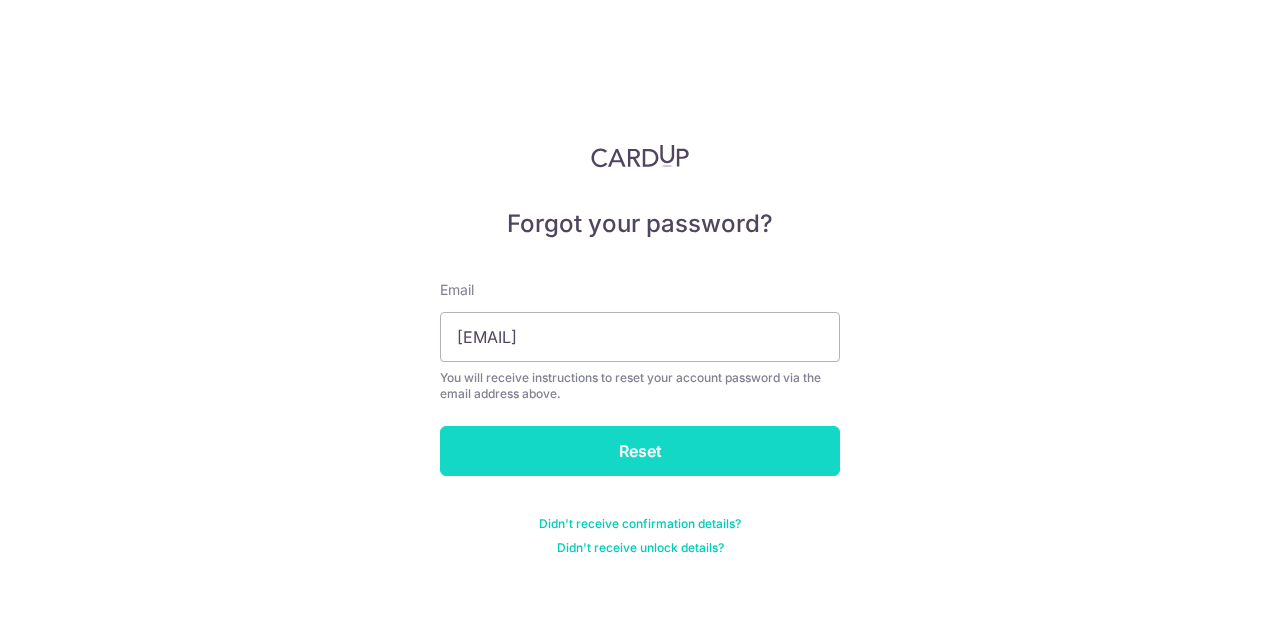 click on "Reset" at bounding box center [640, 451] 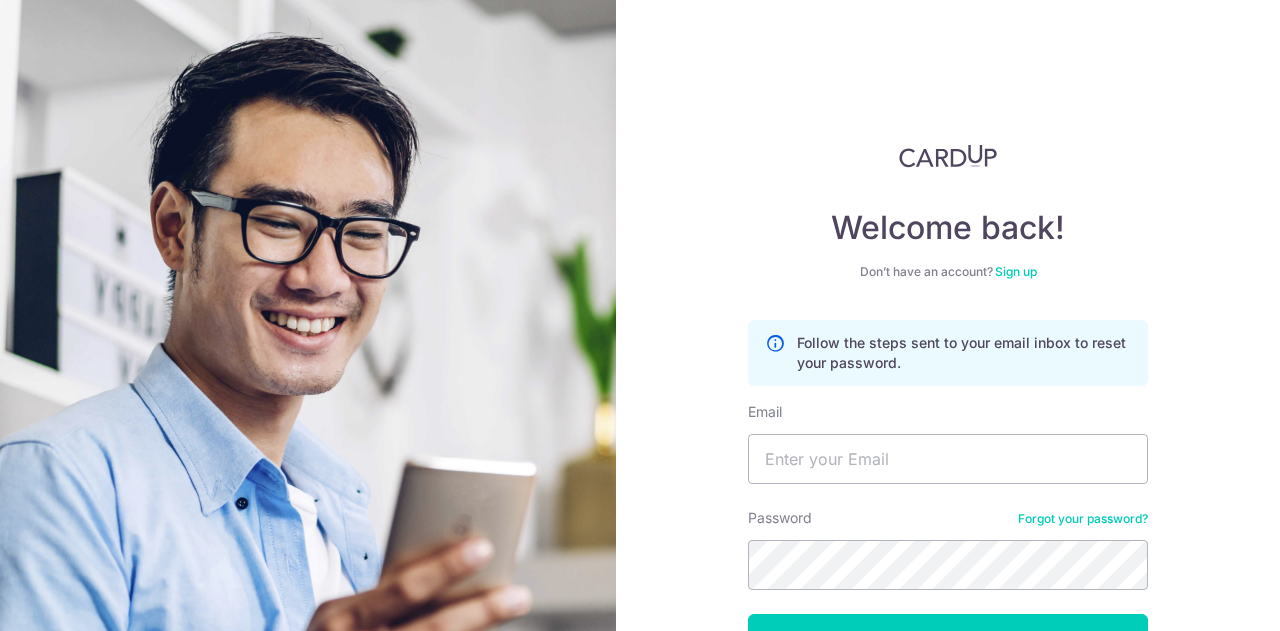 scroll, scrollTop: 0, scrollLeft: 0, axis: both 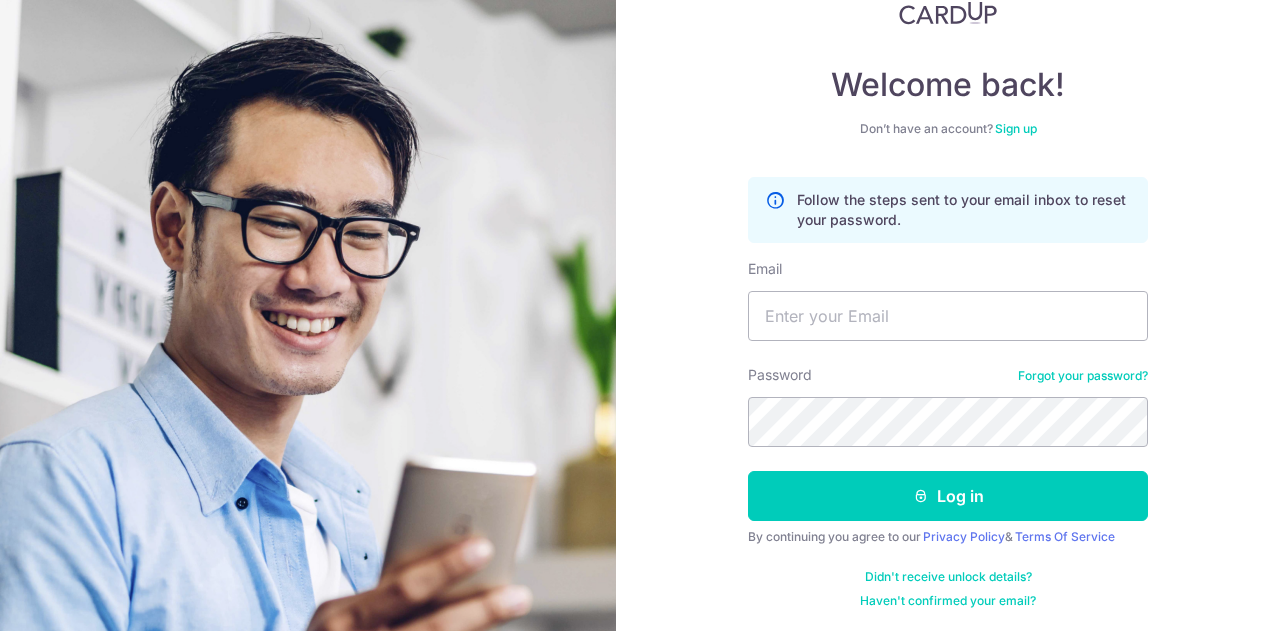 click on "Didn't receive unlock details?" at bounding box center (948, 577) 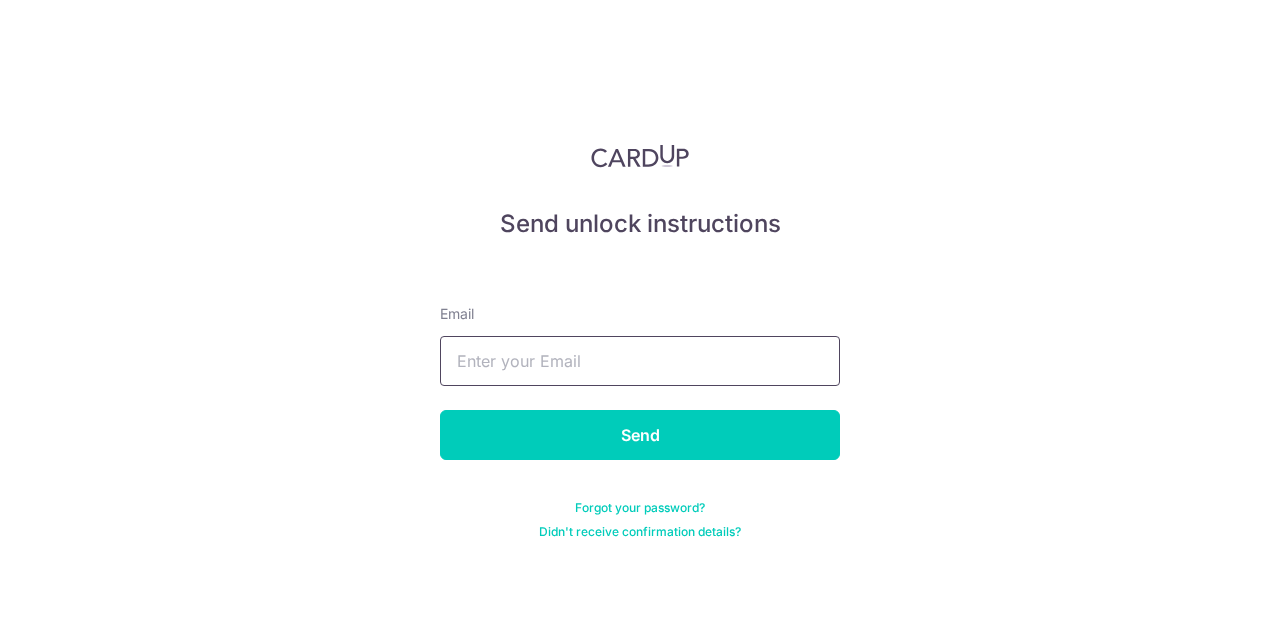 click at bounding box center (640, 361) 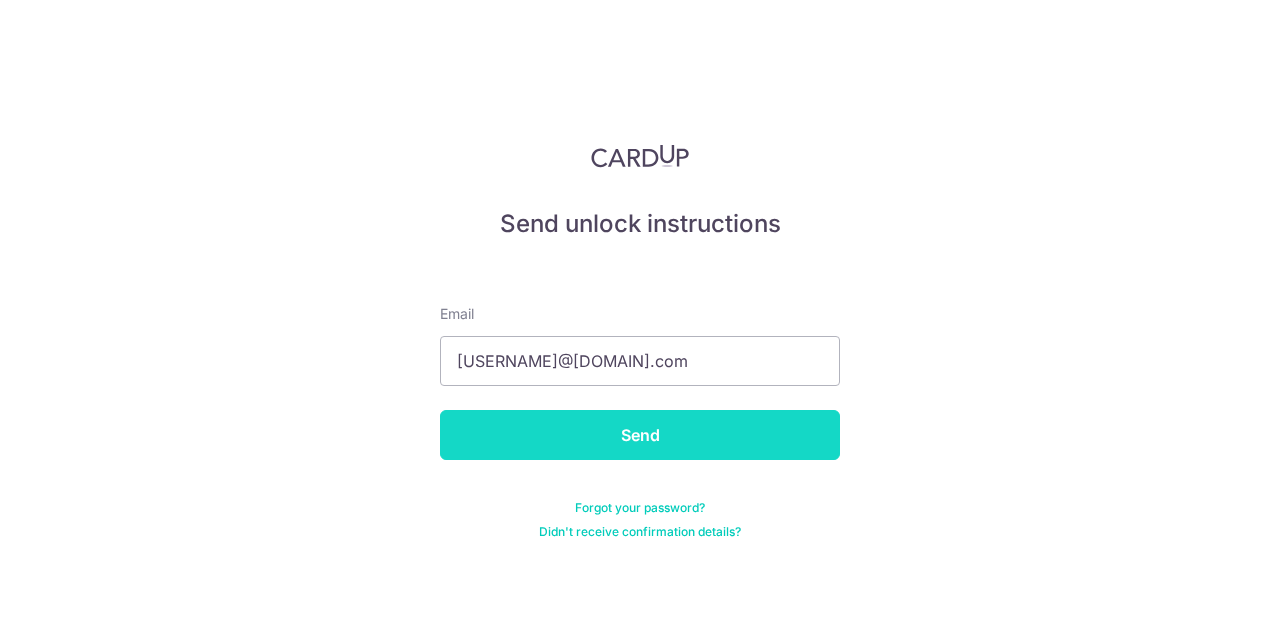 click on "Send" at bounding box center [640, 435] 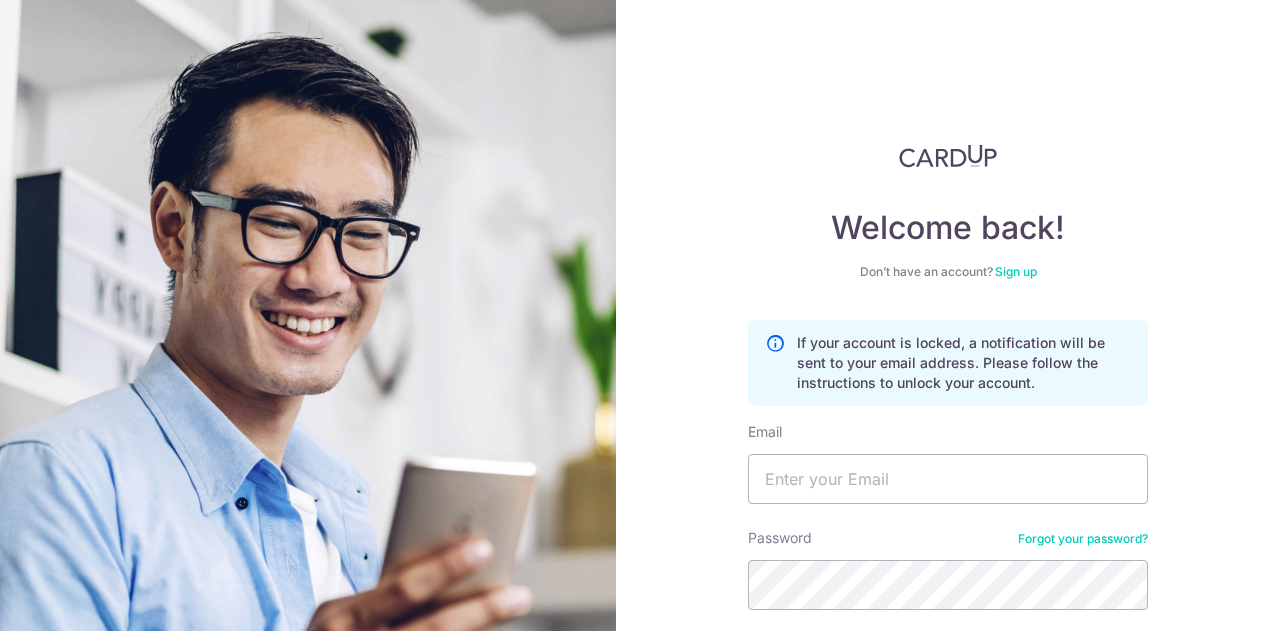 scroll, scrollTop: 0, scrollLeft: 0, axis: both 